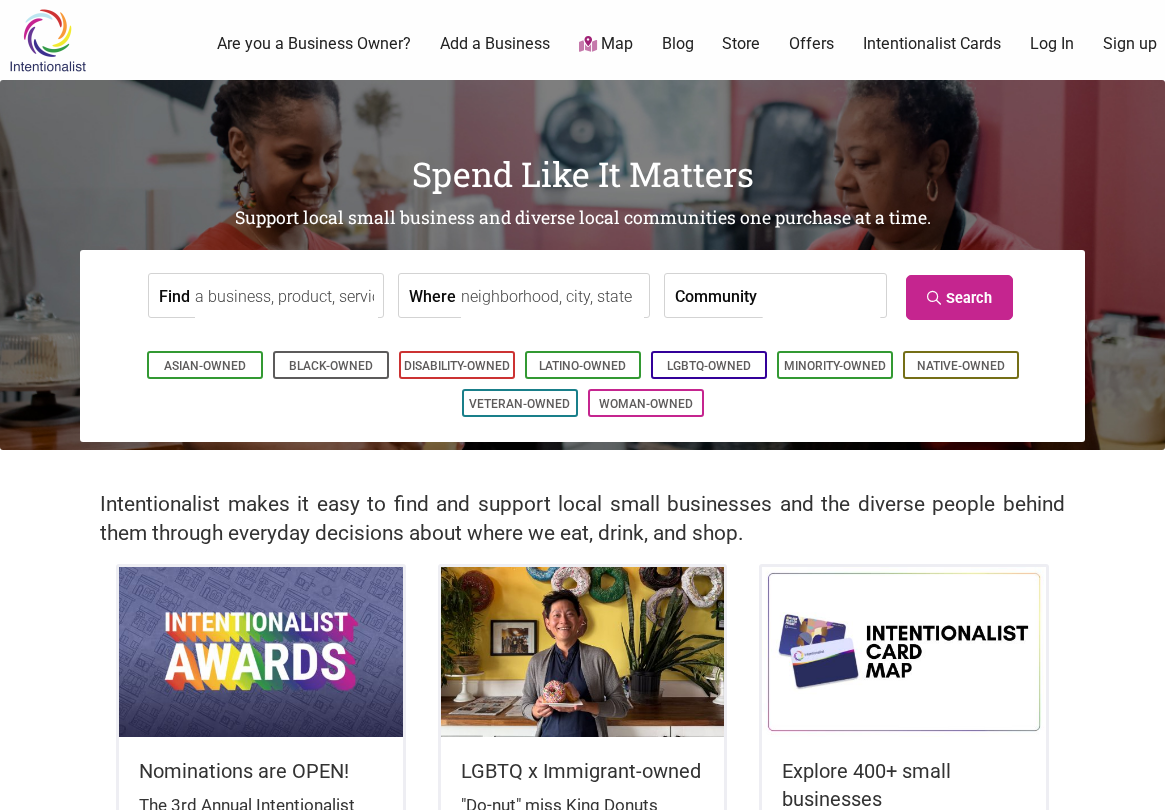 scroll, scrollTop: 0, scrollLeft: 0, axis: both 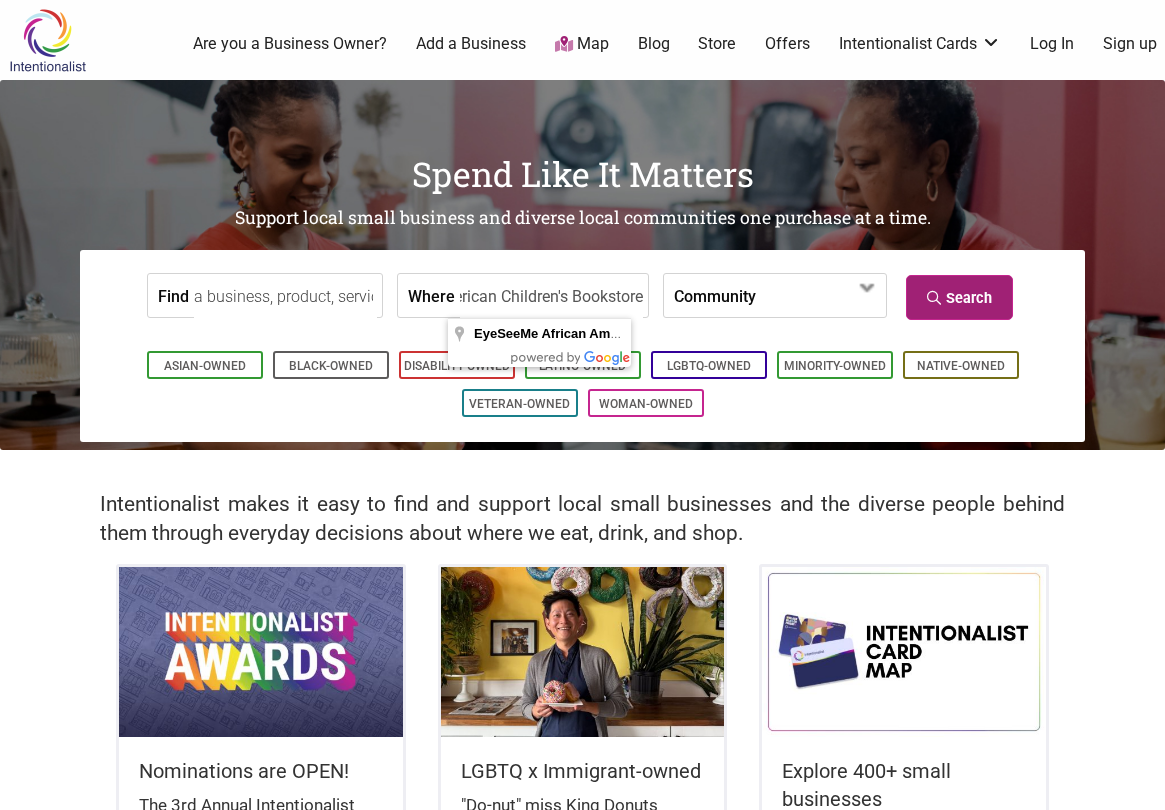 type on "EyeSeeMe African American Children's Bookstore" 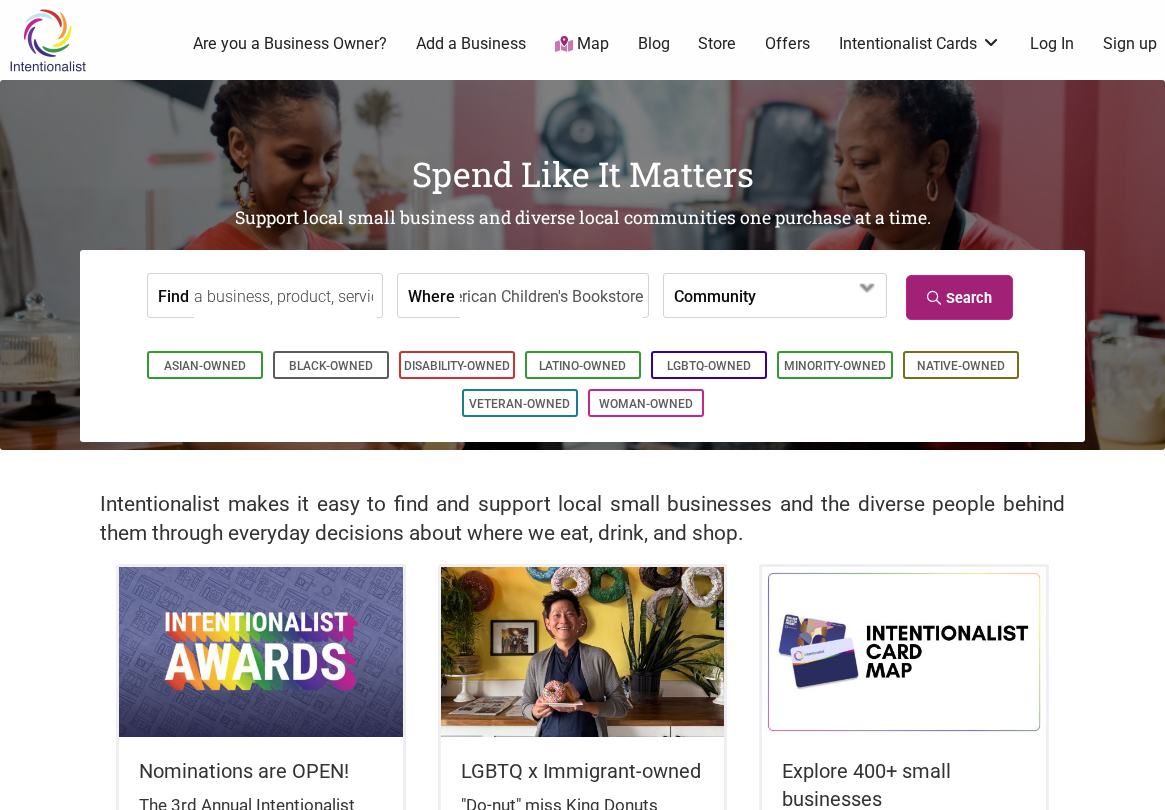 scroll, scrollTop: 0, scrollLeft: 0, axis: both 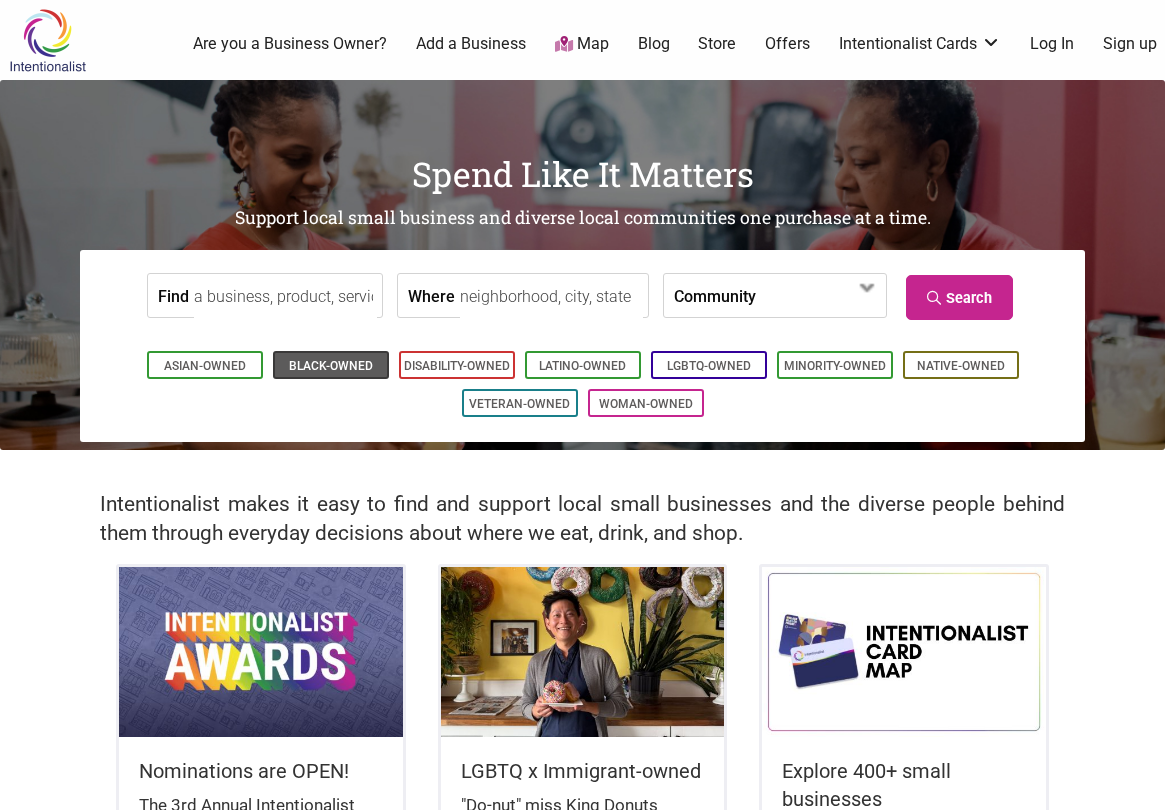 click on "Black-Owned" at bounding box center [331, 366] 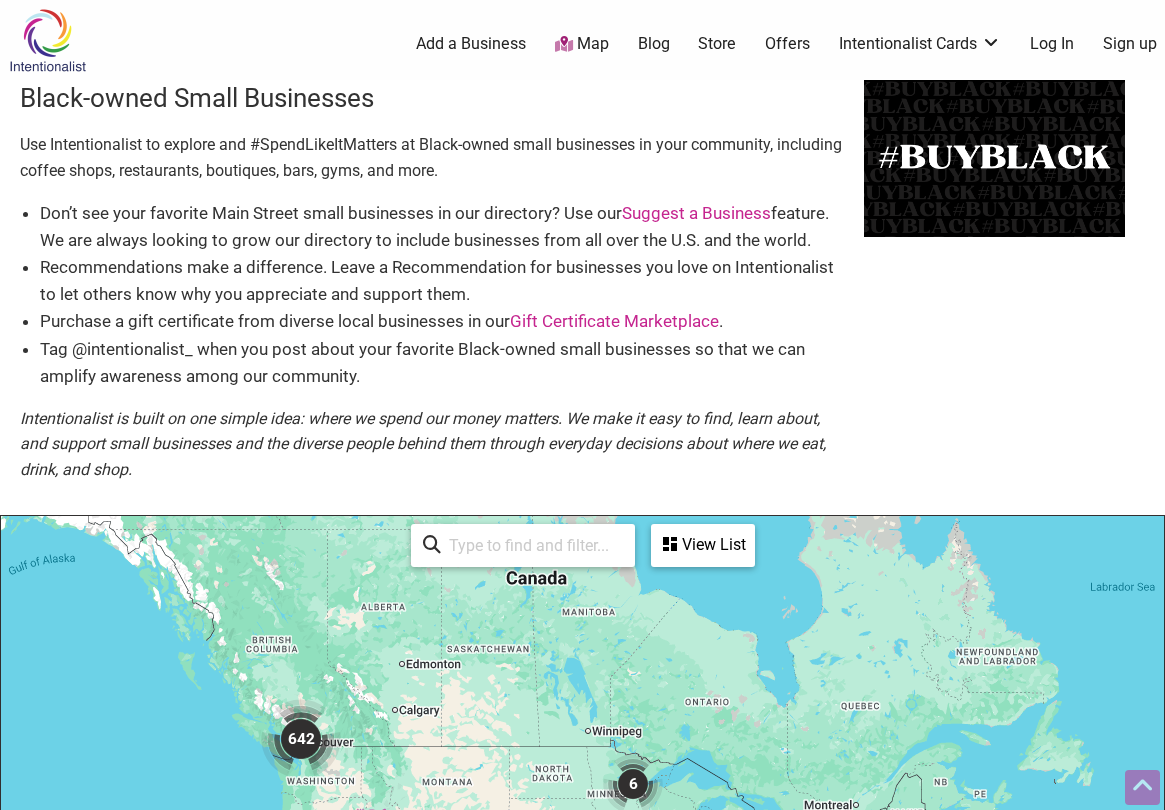 scroll, scrollTop: 500, scrollLeft: 0, axis: vertical 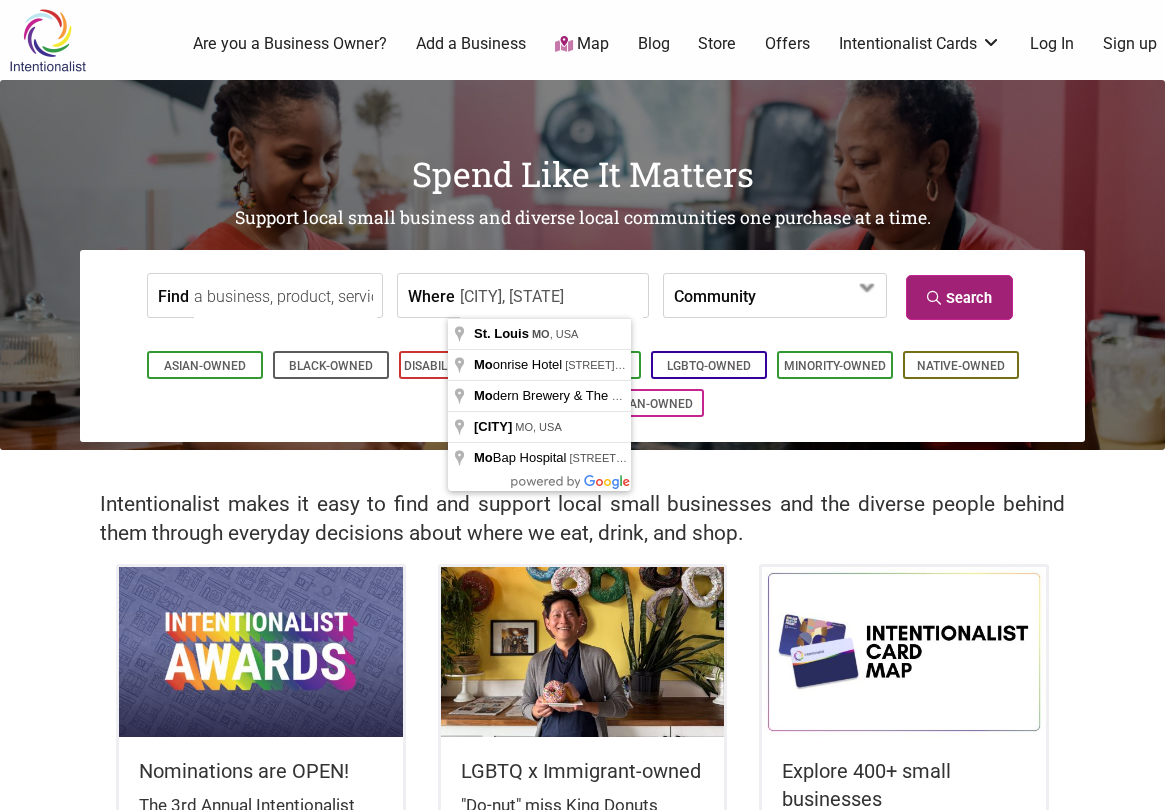 type on "[CITY], [STATE]" 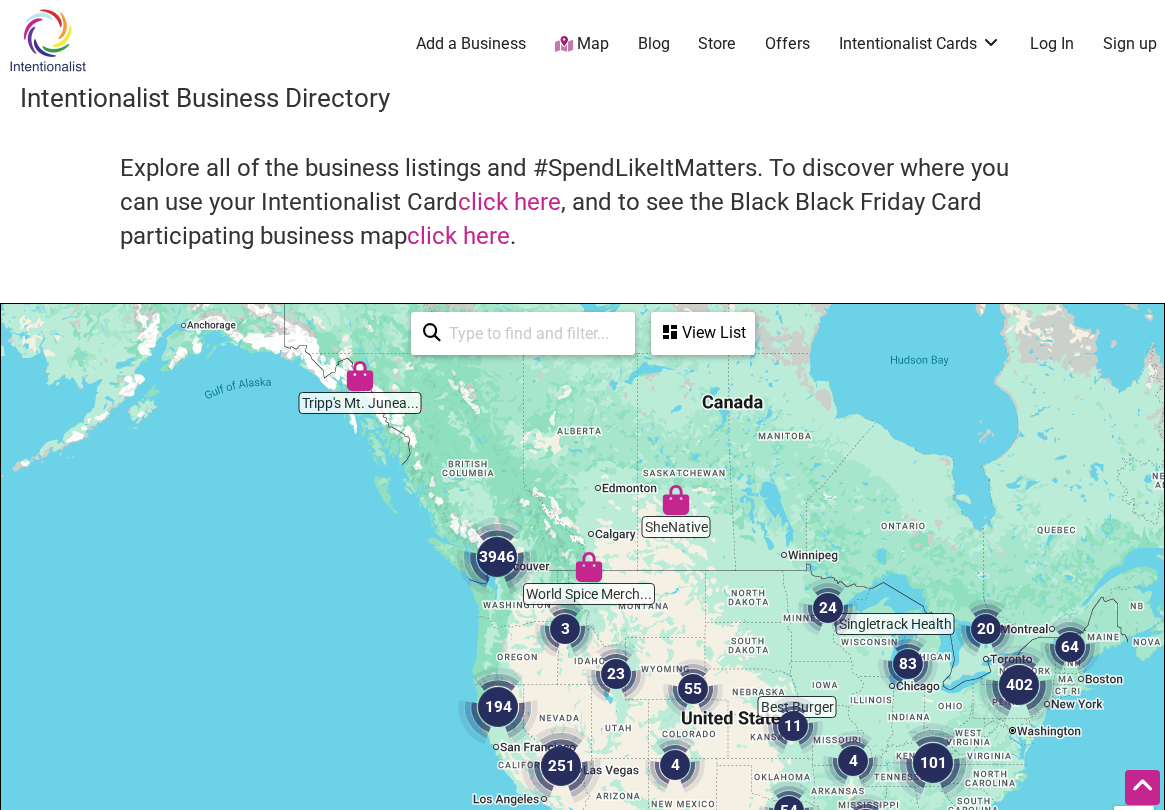 scroll, scrollTop: 500, scrollLeft: 0, axis: vertical 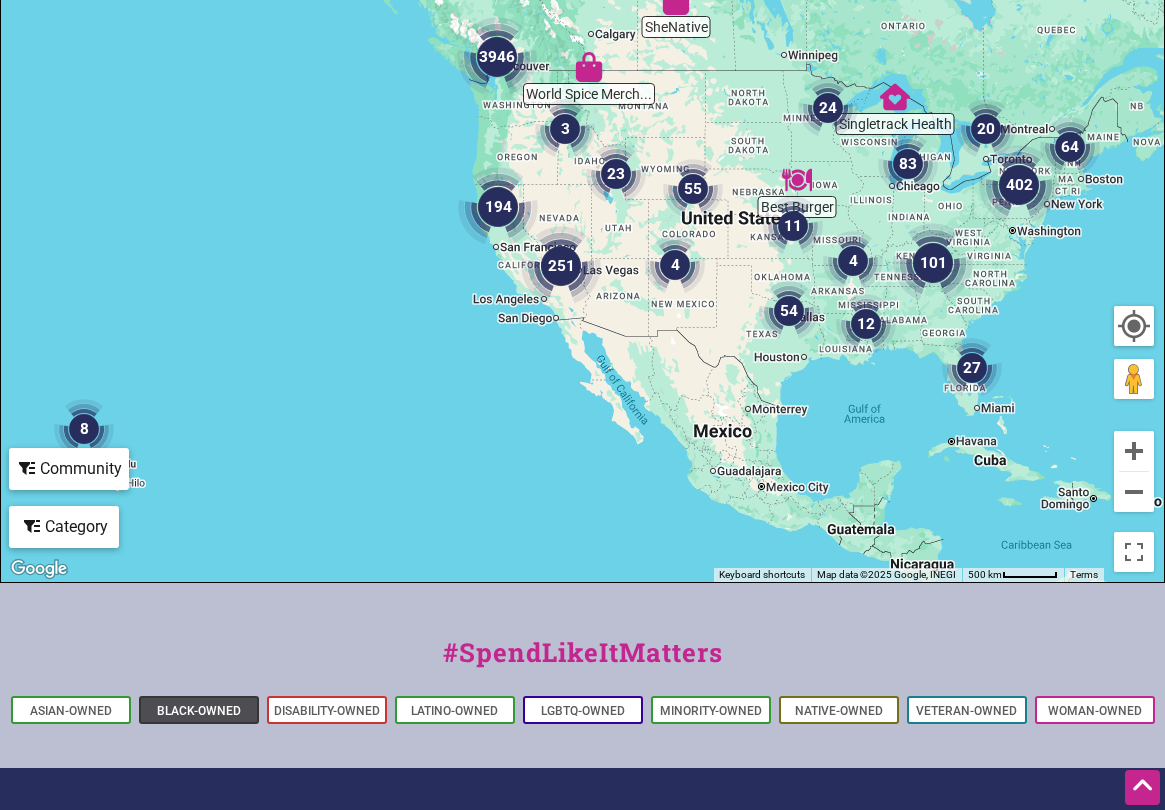 click on "Black-Owned" at bounding box center (199, 711) 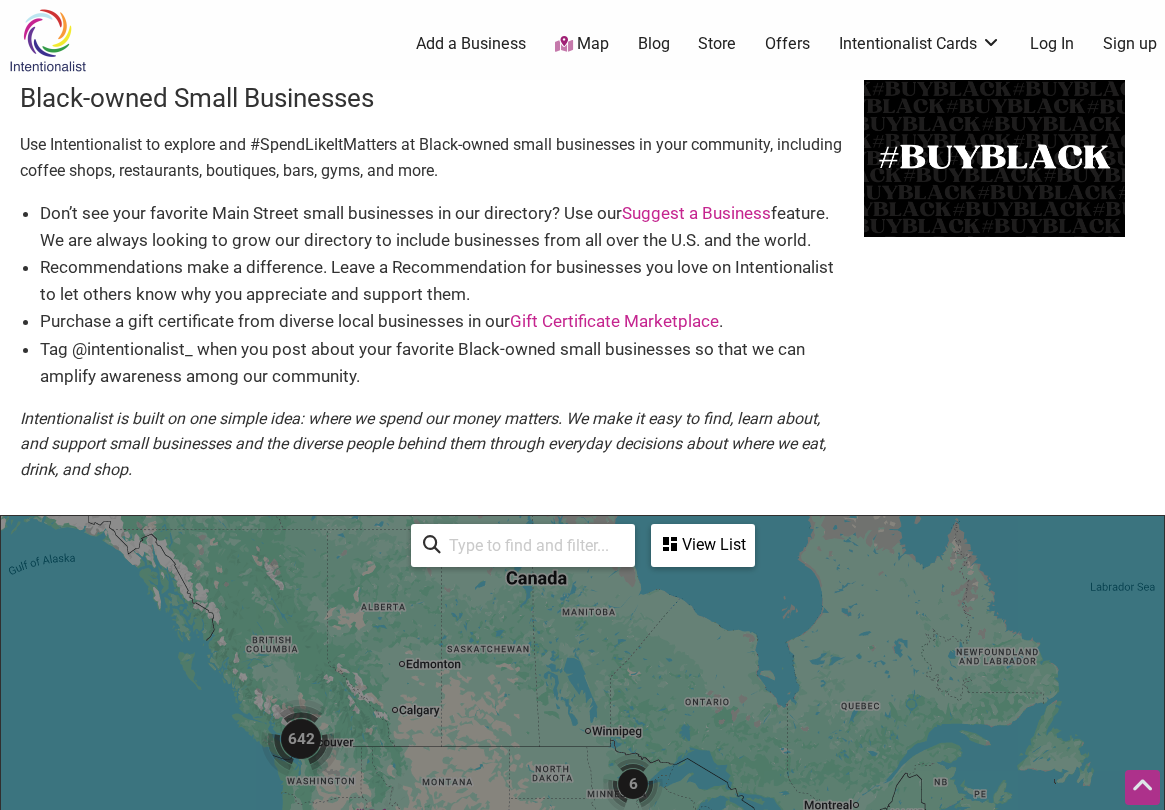 scroll, scrollTop: 500, scrollLeft: 0, axis: vertical 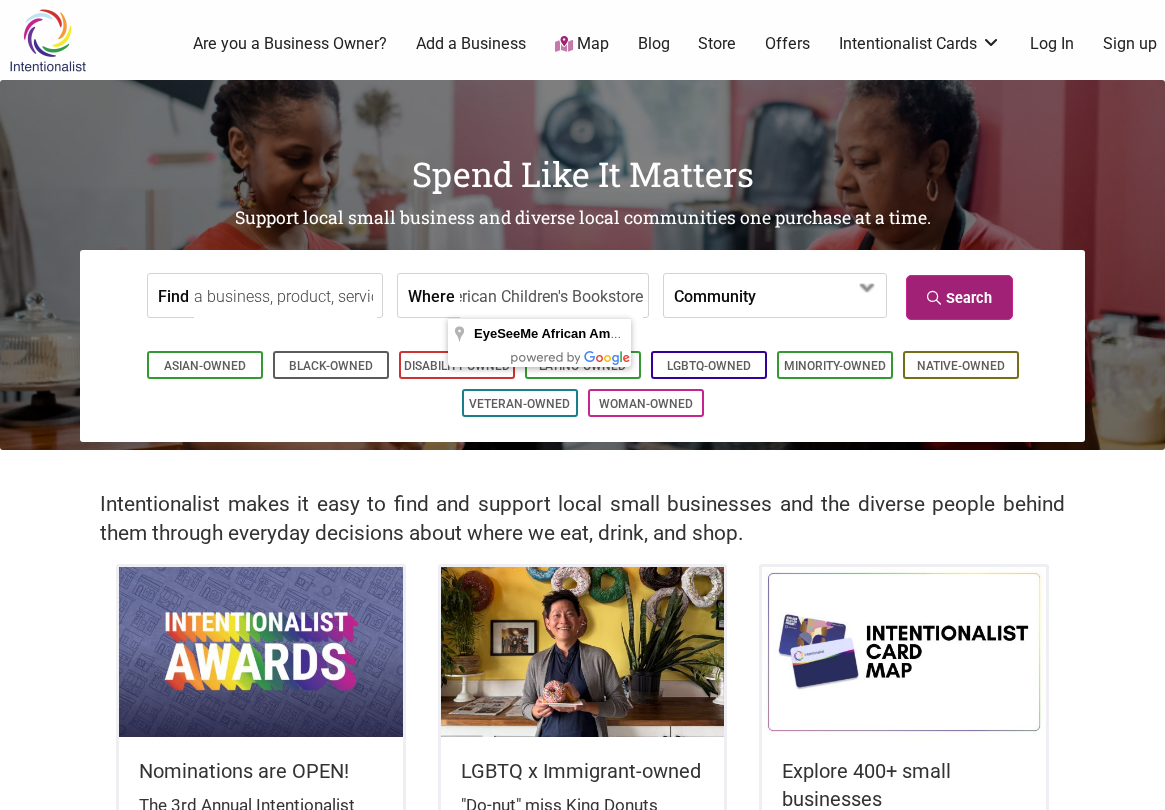 type on "EyeSeeMe African American Children's Bookstore" 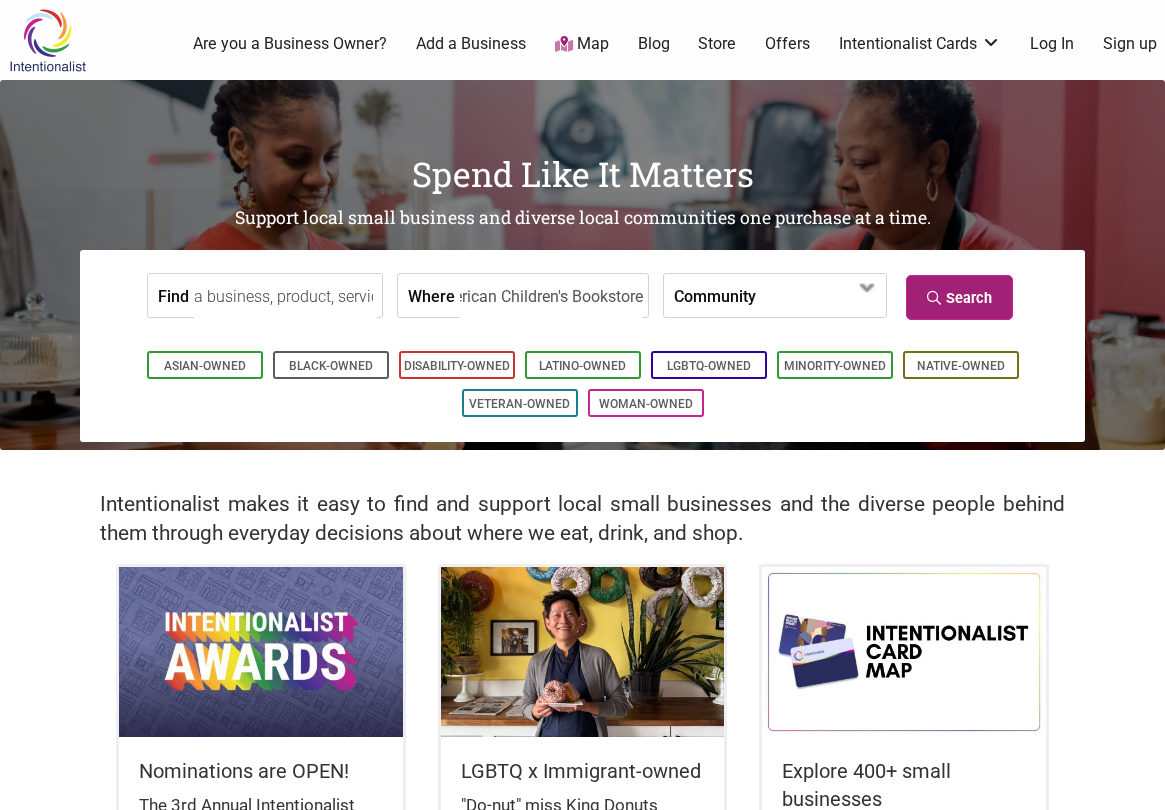 scroll, scrollTop: 0, scrollLeft: 0, axis: both 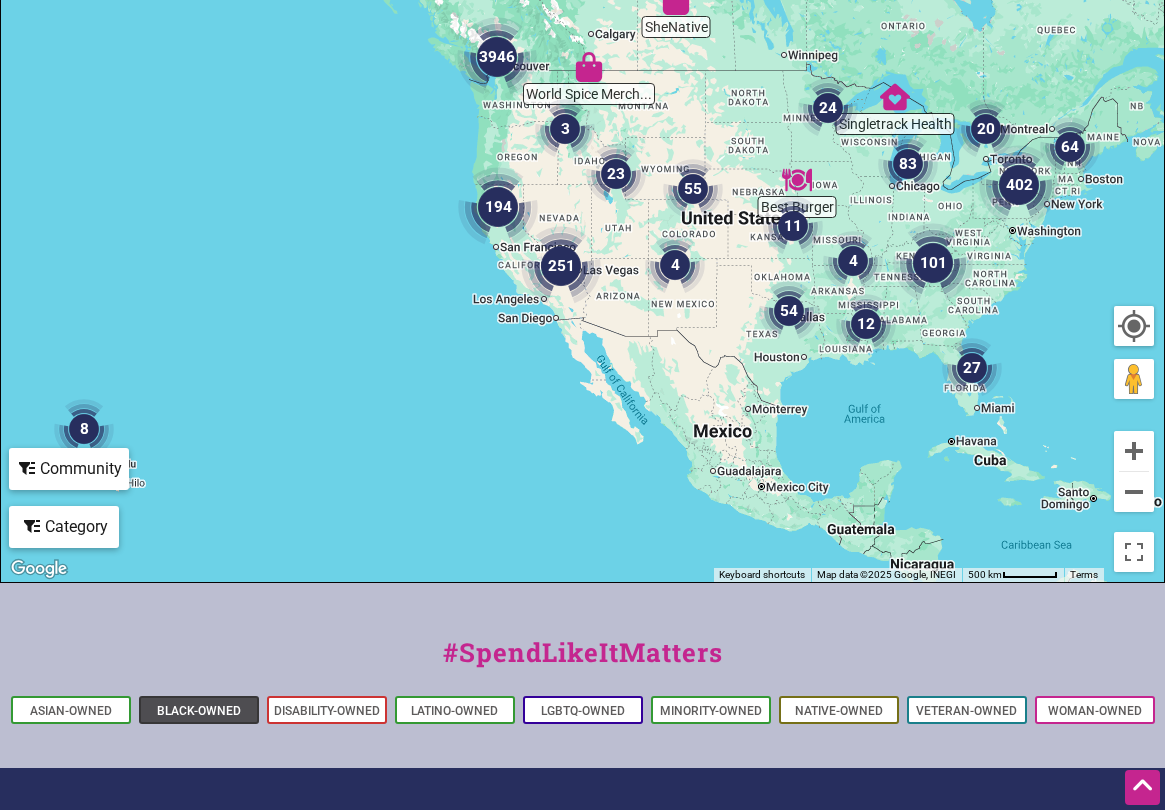 click on "Black-Owned" at bounding box center [199, 711] 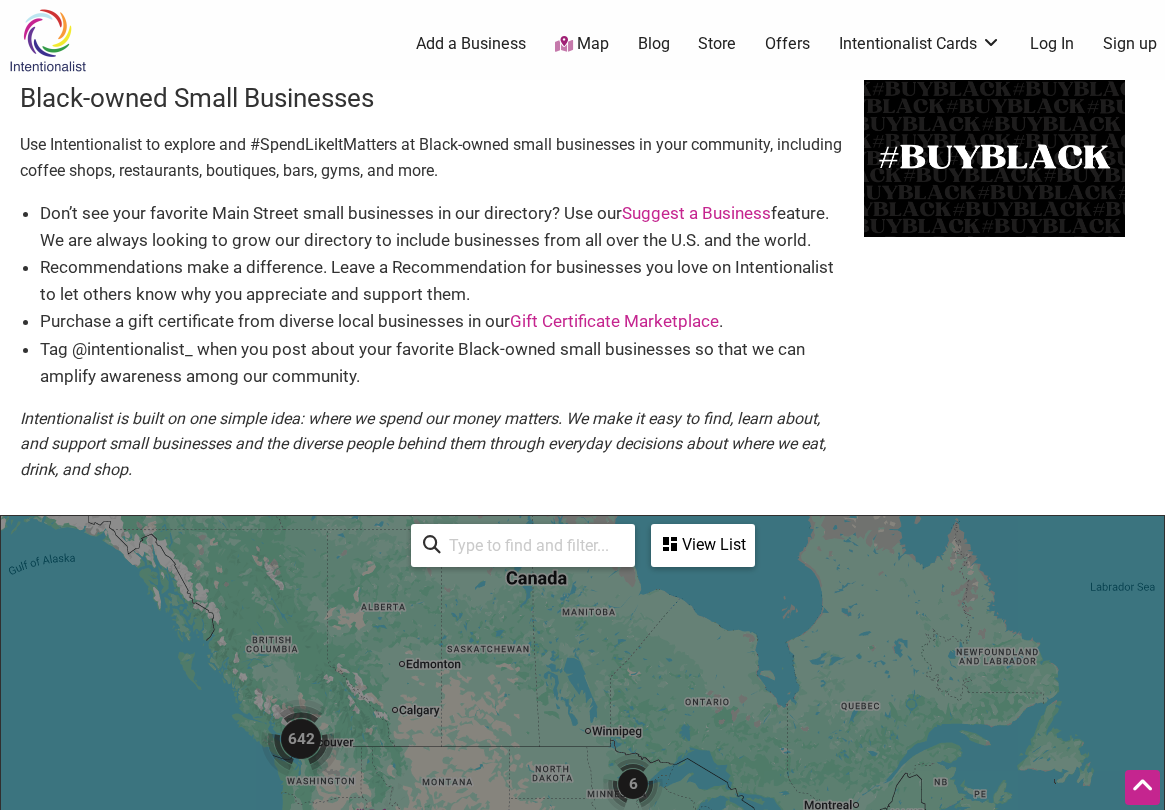 scroll, scrollTop: 500, scrollLeft: 0, axis: vertical 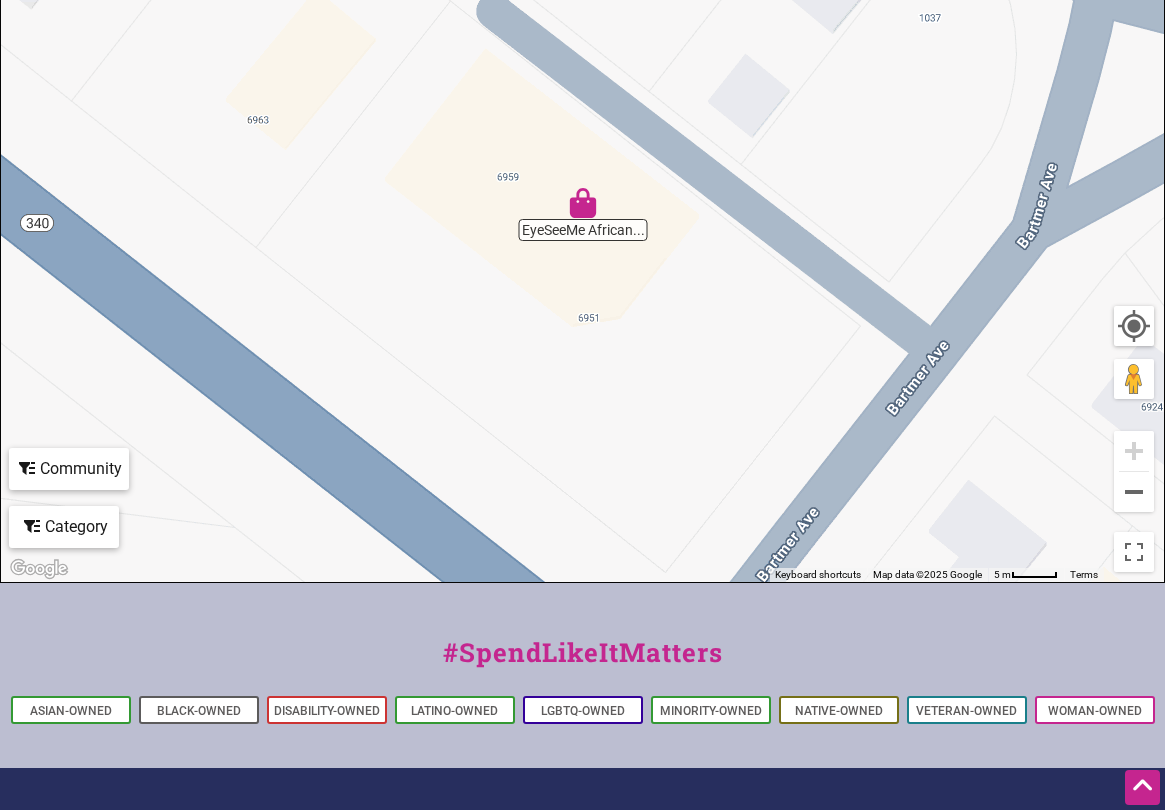 click at bounding box center (583, 203) 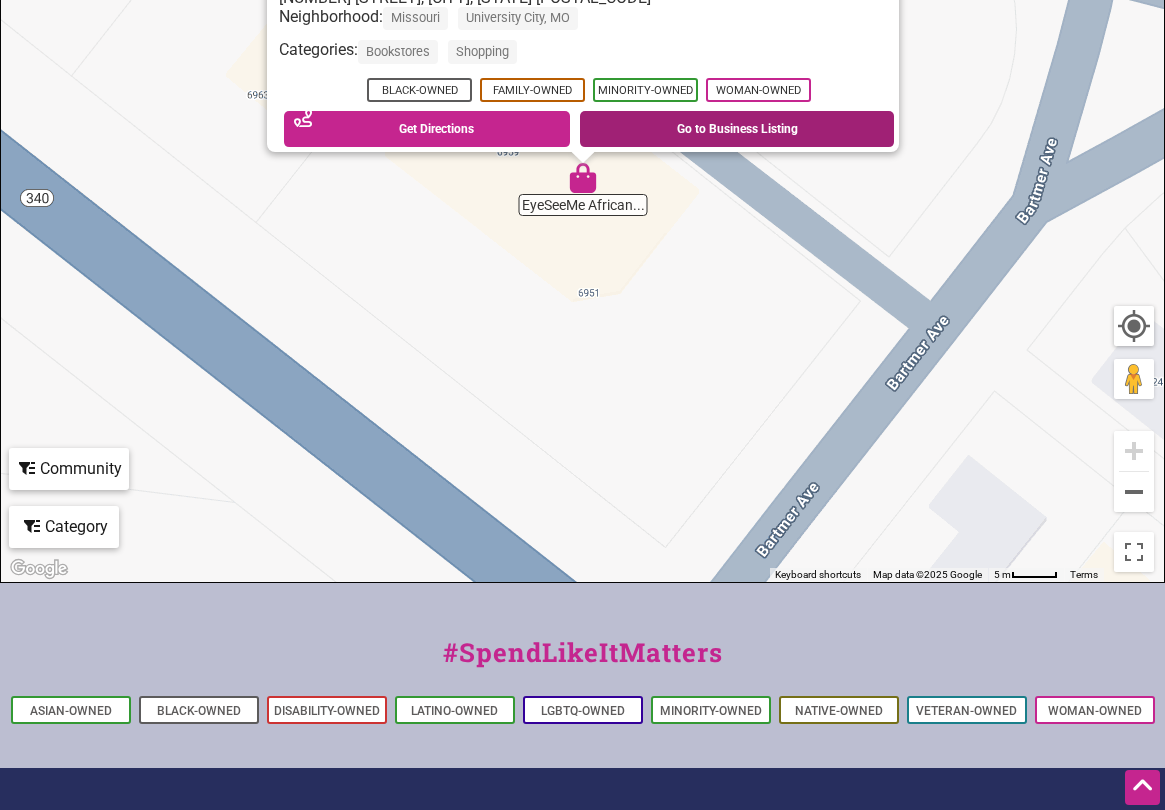 click on "Go to Business Listing" at bounding box center (737, 129) 